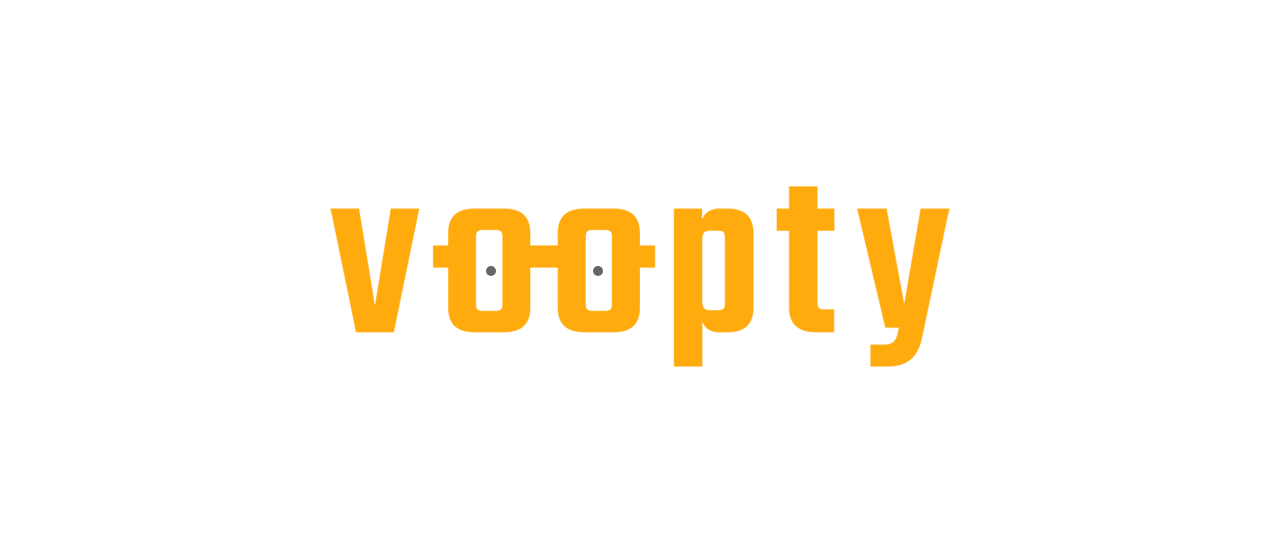 scroll, scrollTop: 0, scrollLeft: 0, axis: both 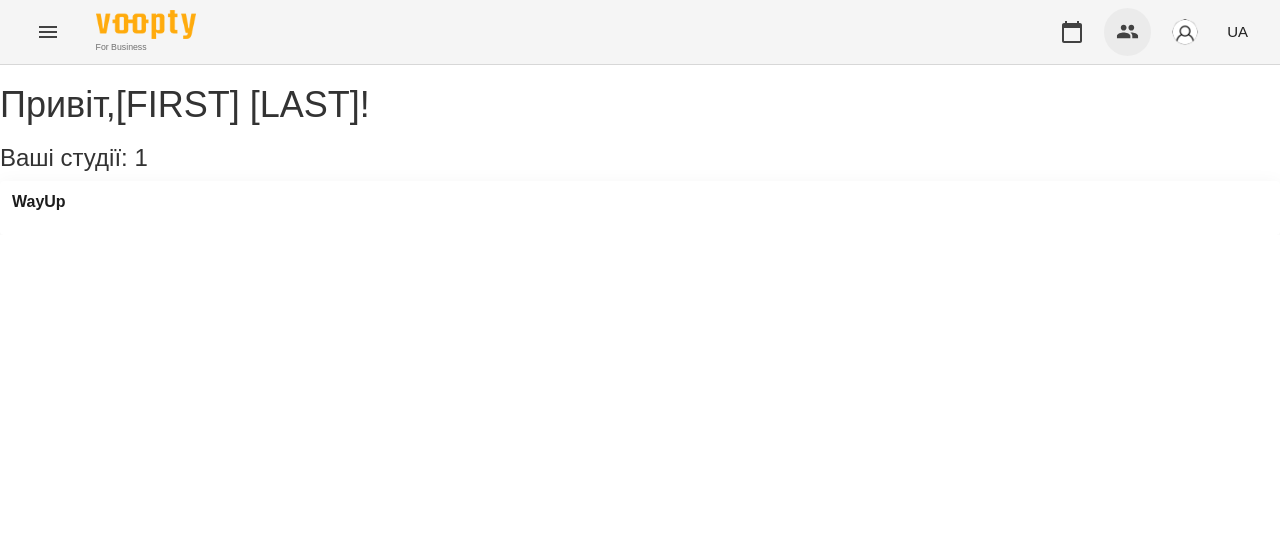 click at bounding box center (1128, 32) 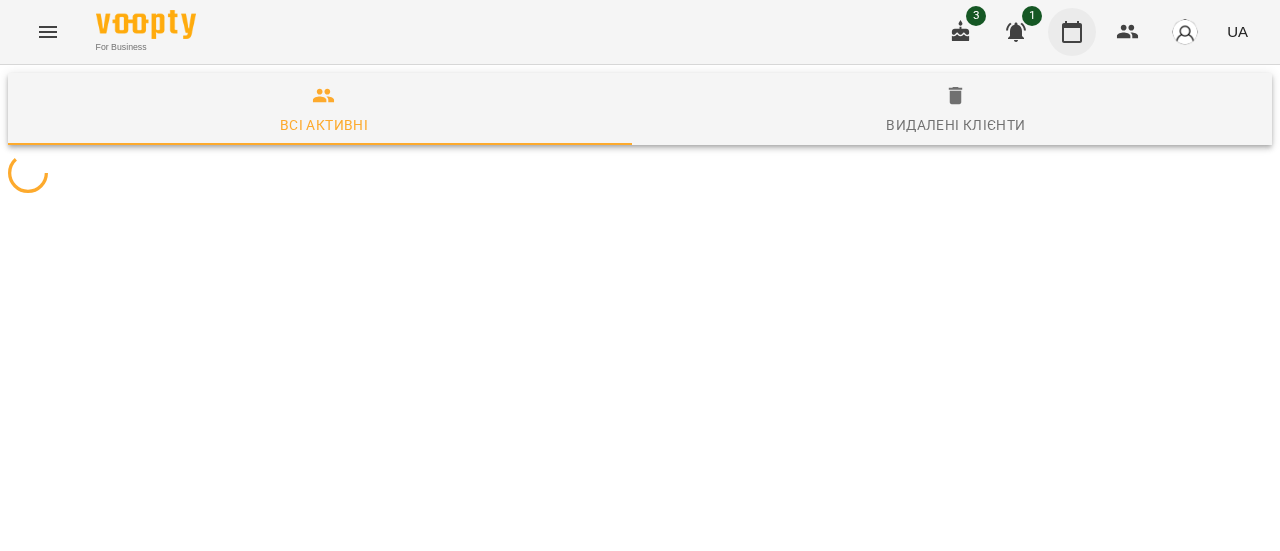 click 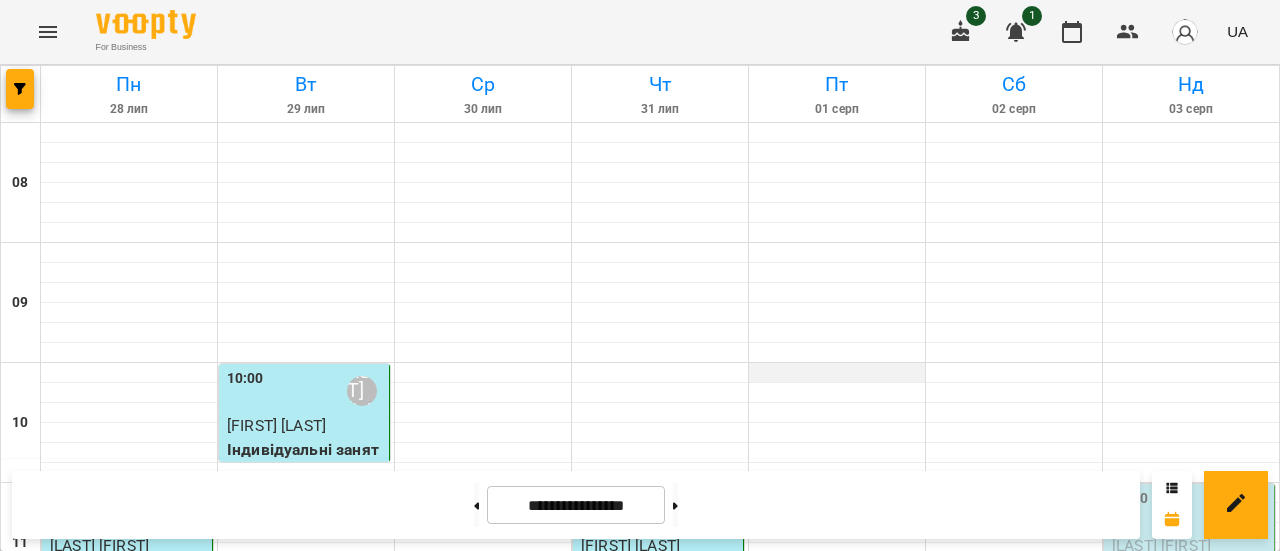 scroll, scrollTop: 336, scrollLeft: 0, axis: vertical 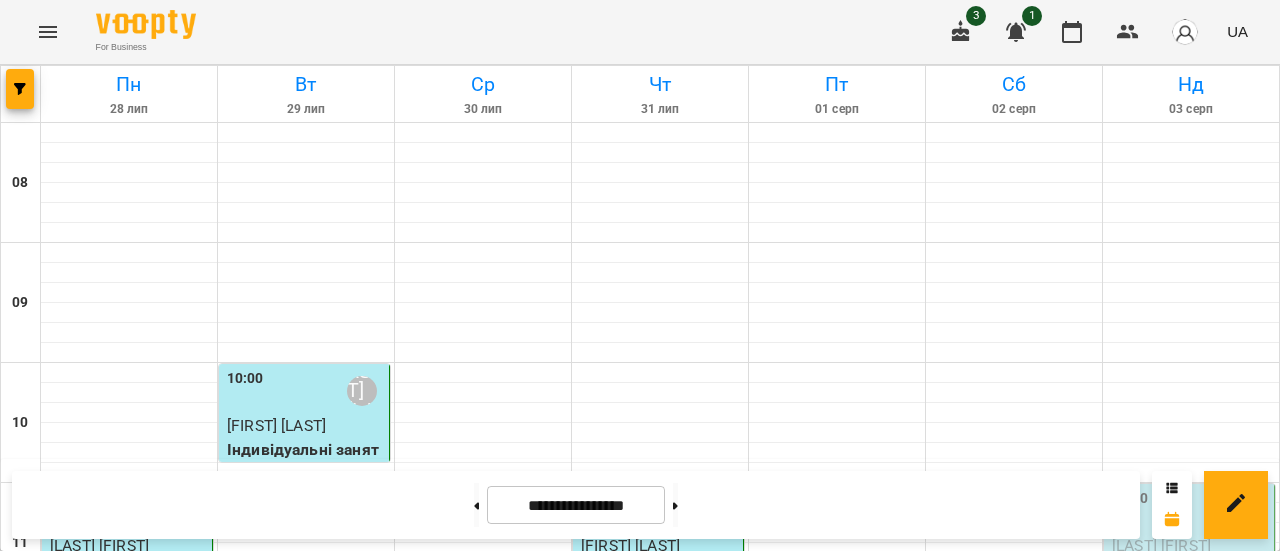 drag, startPoint x: 986, startPoint y: 321, endPoint x: 1020, endPoint y: 311, distance: 35.44009 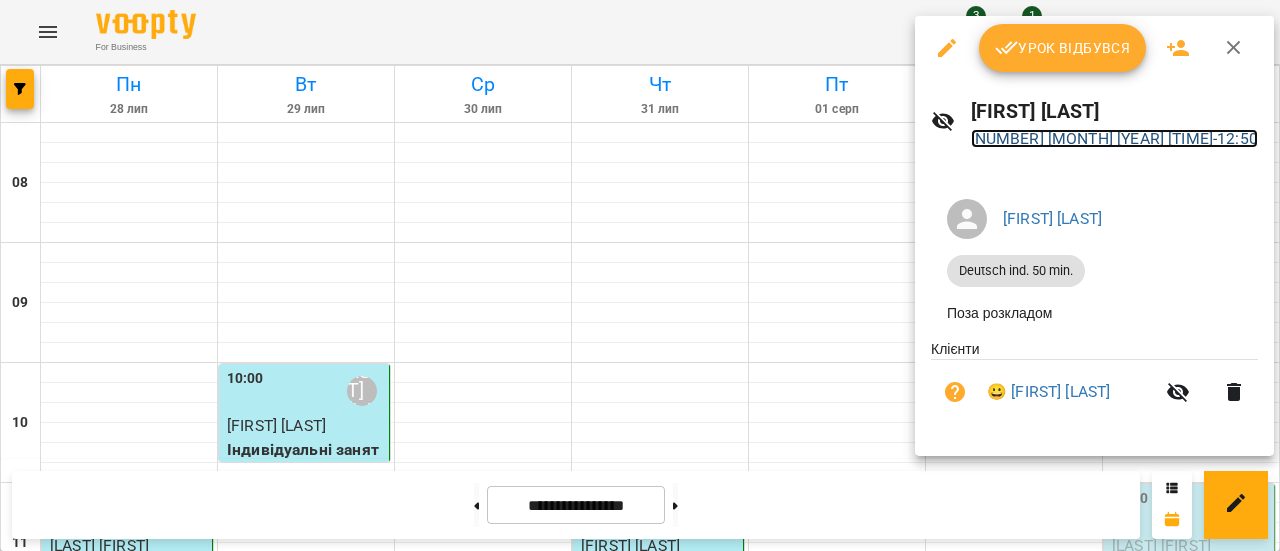 click on "02 серп 2025 12:00  -  12:50" at bounding box center (1114, 138) 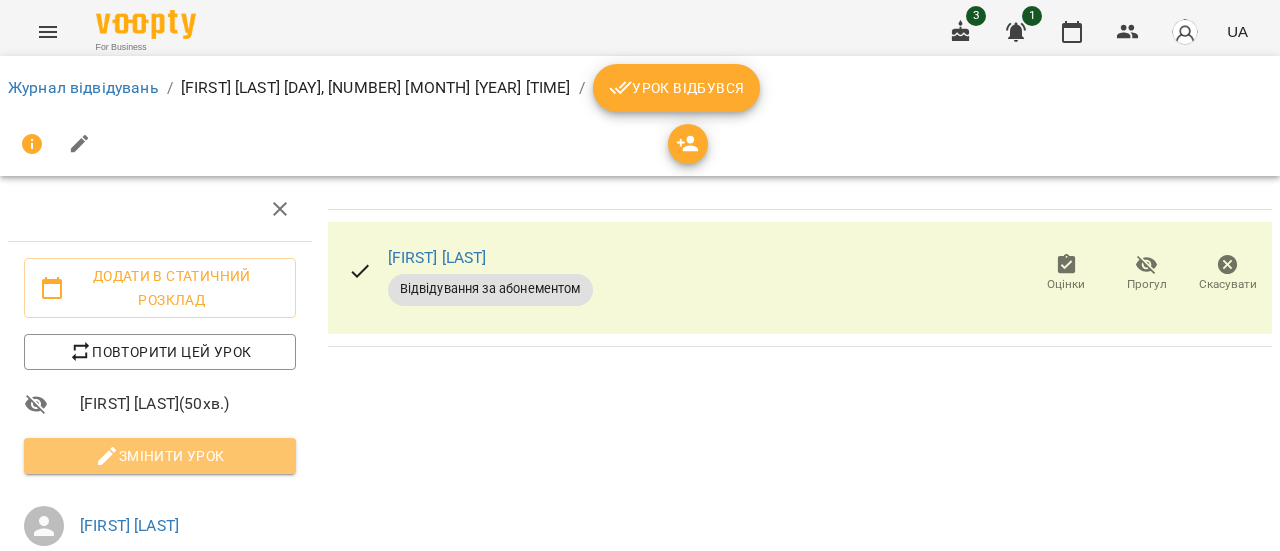 click on "Змінити урок" at bounding box center [160, 456] 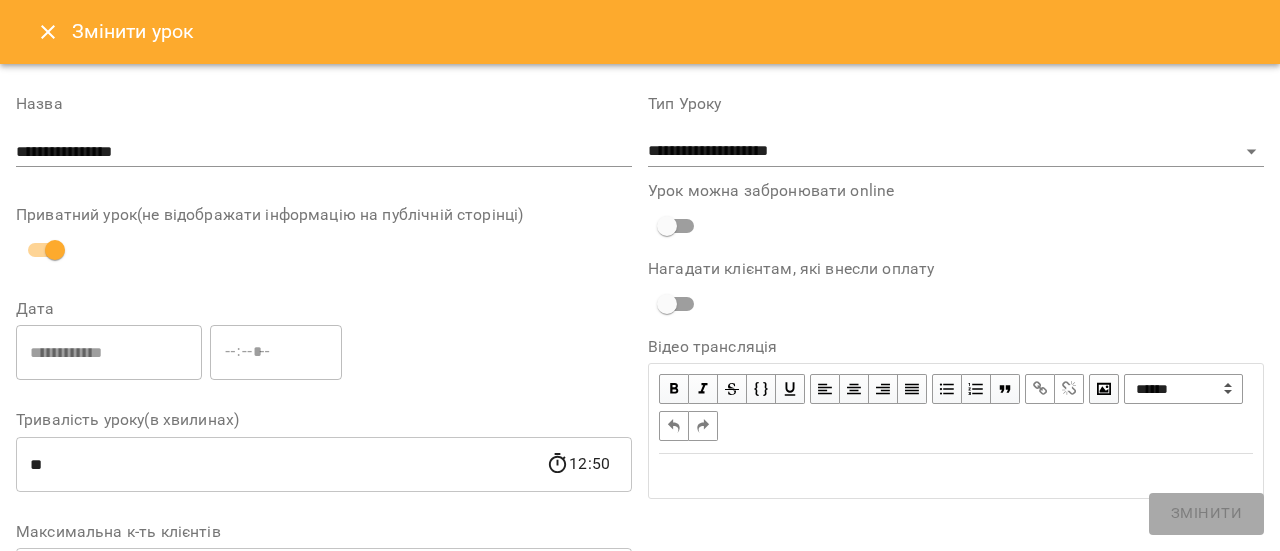 scroll, scrollTop: 790, scrollLeft: 0, axis: vertical 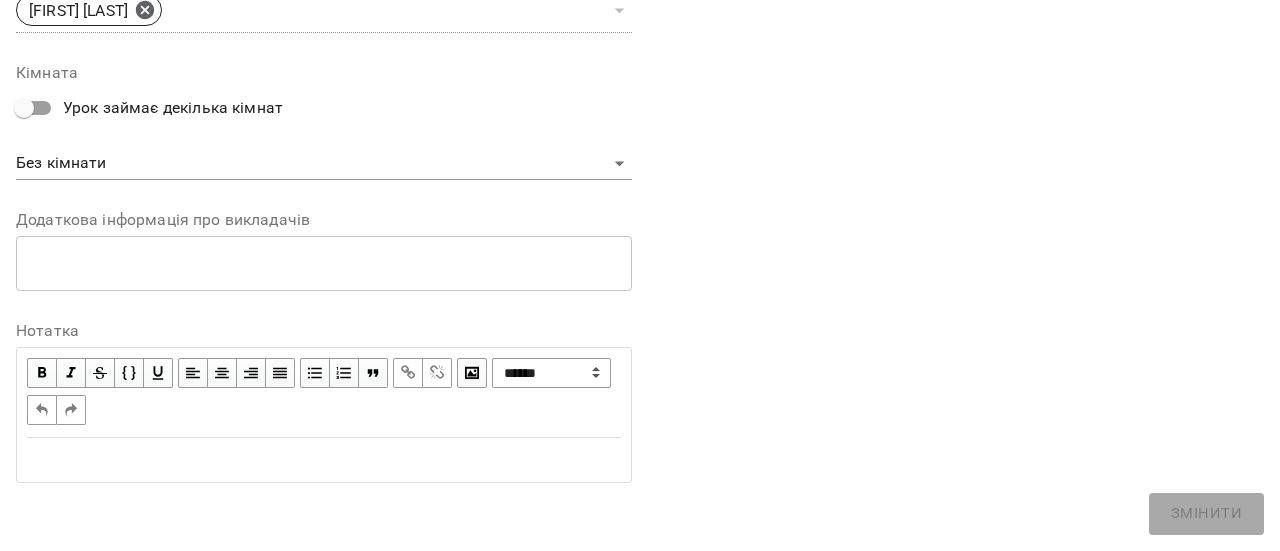 click at bounding box center (324, 460) 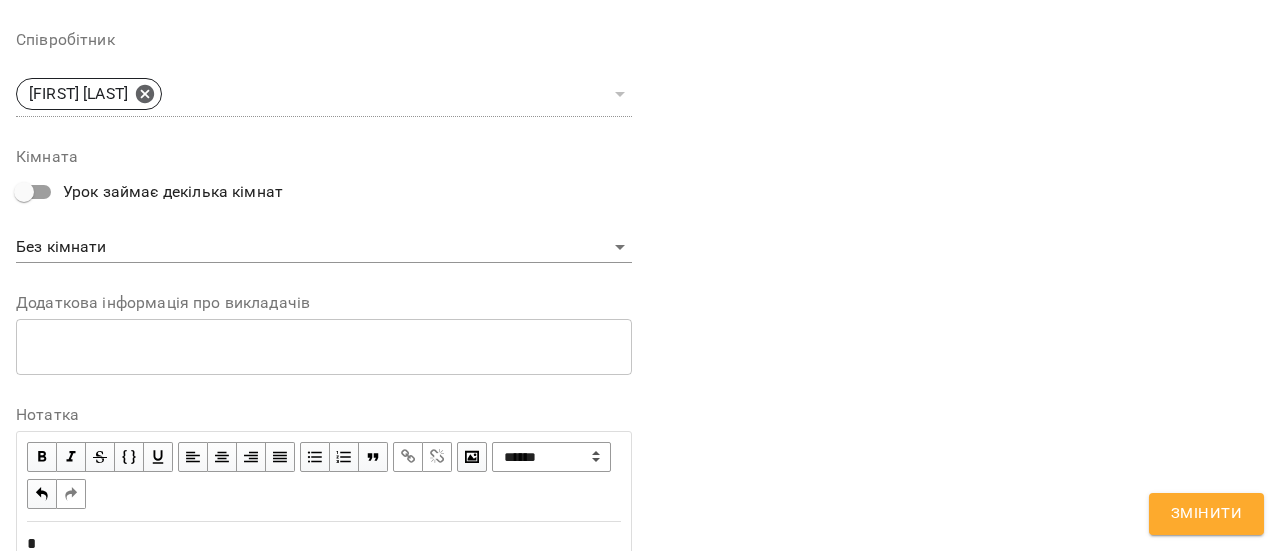scroll, scrollTop: 874, scrollLeft: 0, axis: vertical 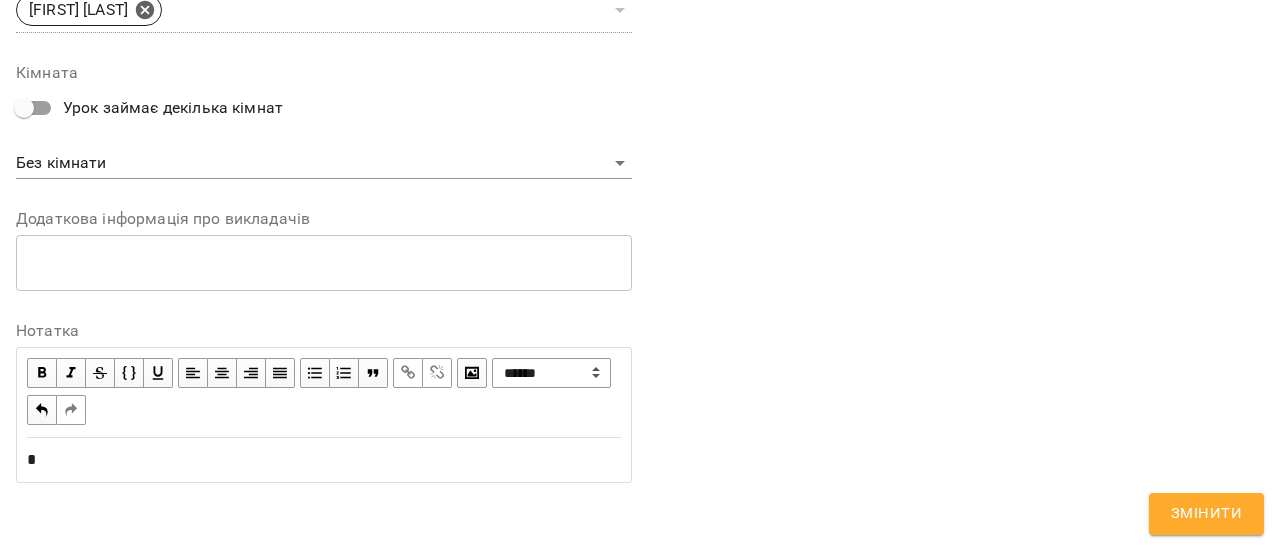 type 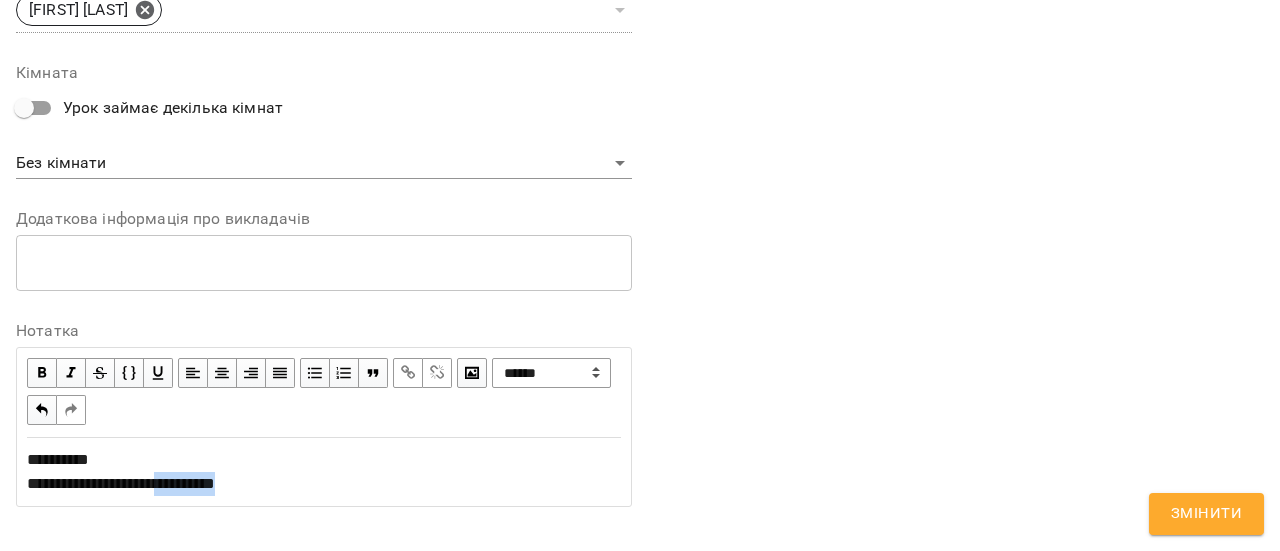 drag, startPoint x: 302, startPoint y: 481, endPoint x: 190, endPoint y: 482, distance: 112.00446 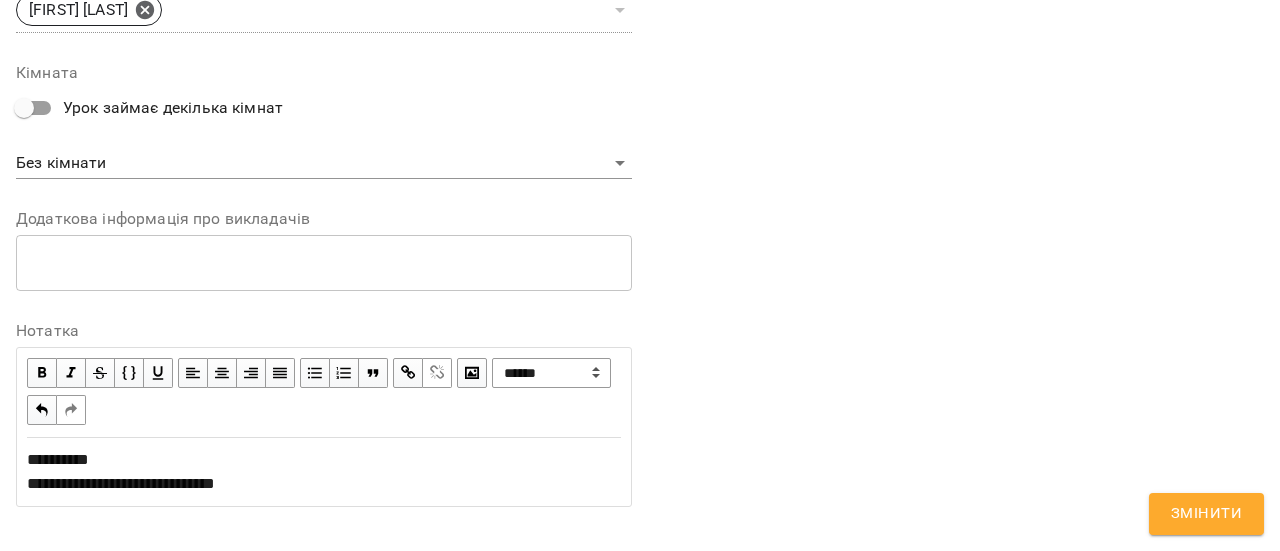 click at bounding box center [408, 373] 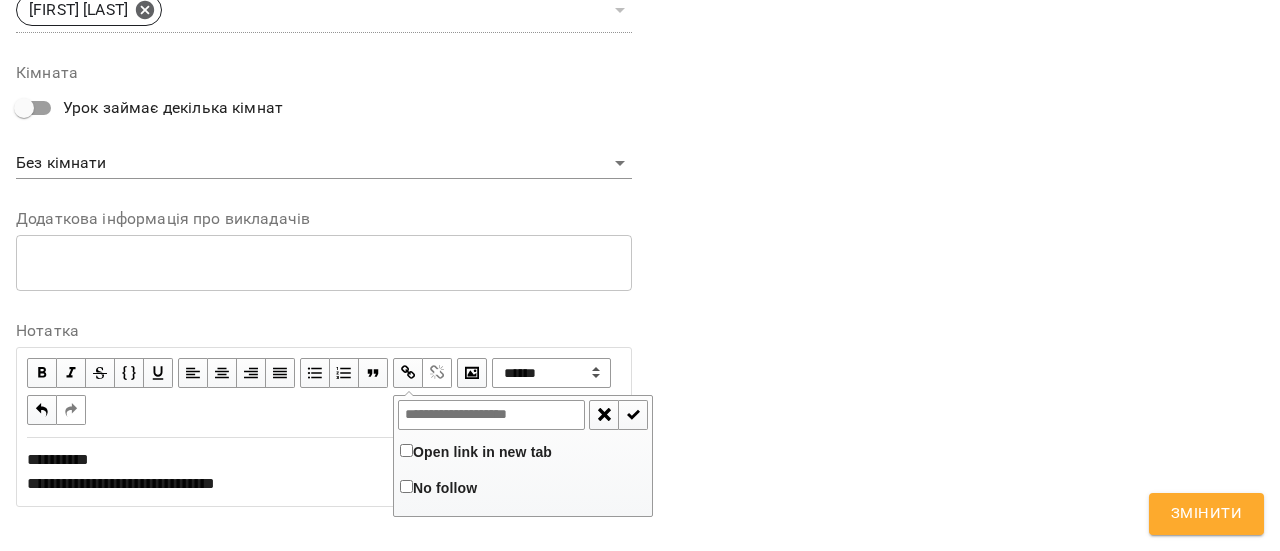 type on "**********" 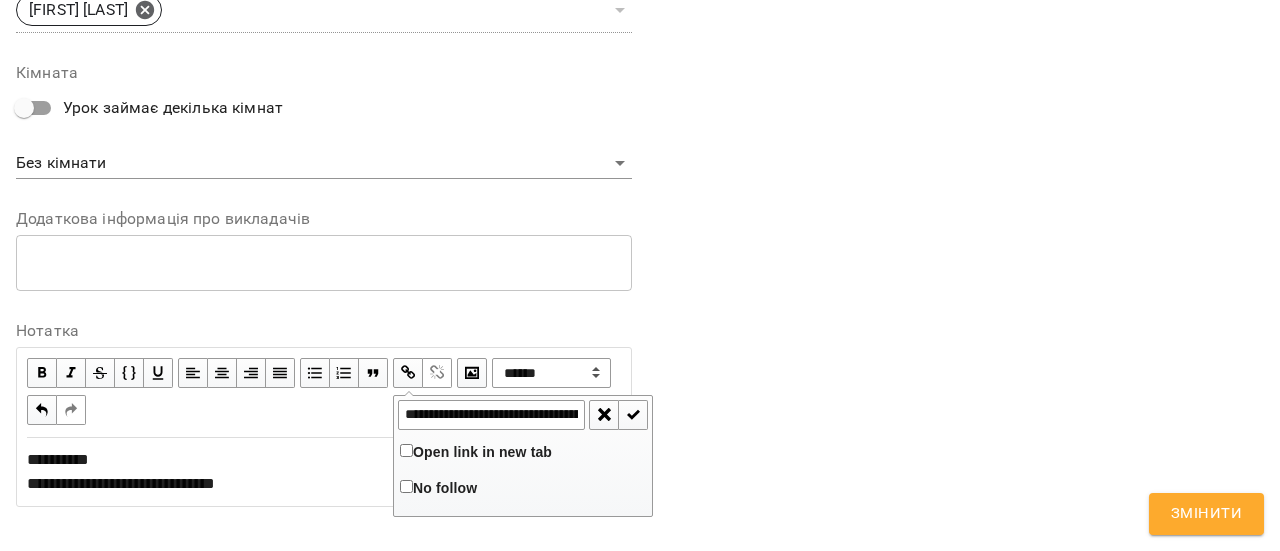 scroll, scrollTop: 0, scrollLeft: 480, axis: horizontal 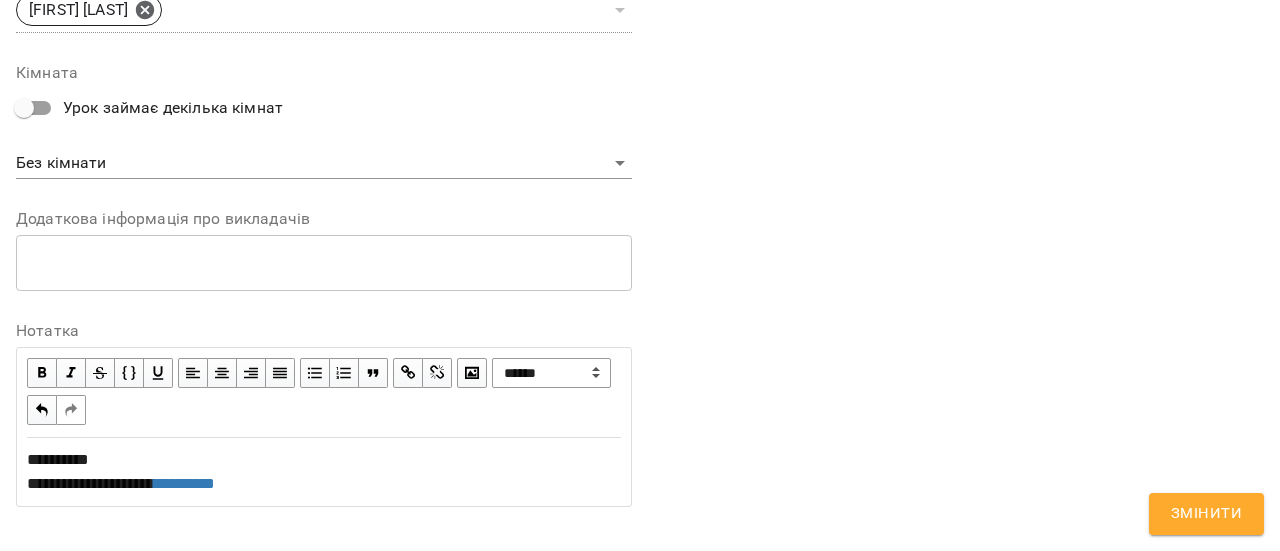 click on "**********" at bounding box center [324, 472] 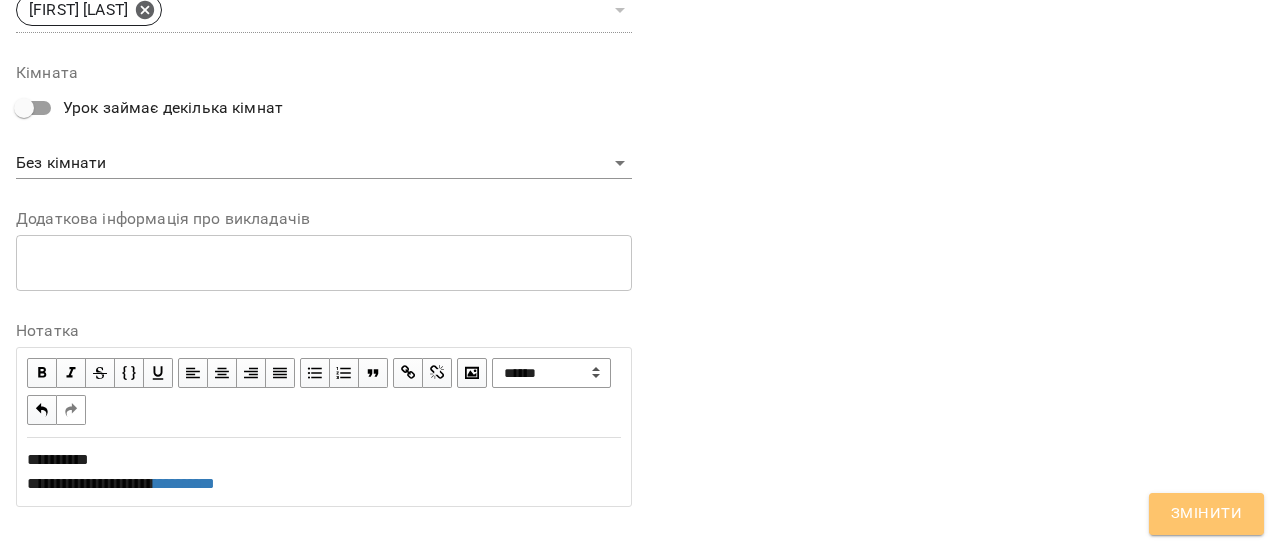 click on "Змінити" at bounding box center [1206, 514] 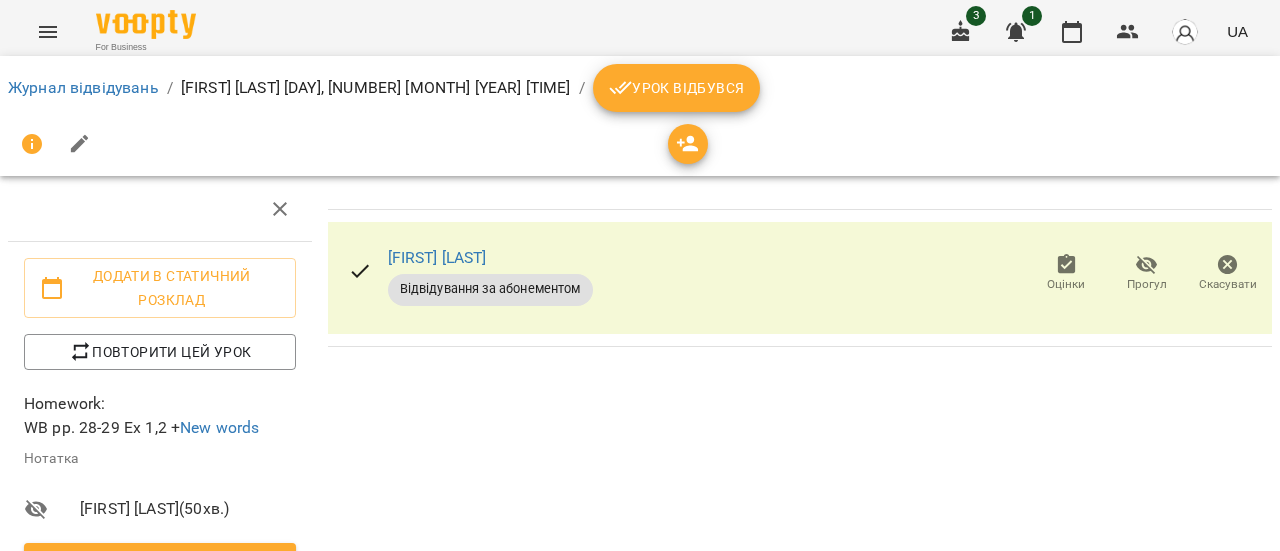 click on "Урок відбувся" at bounding box center (677, 88) 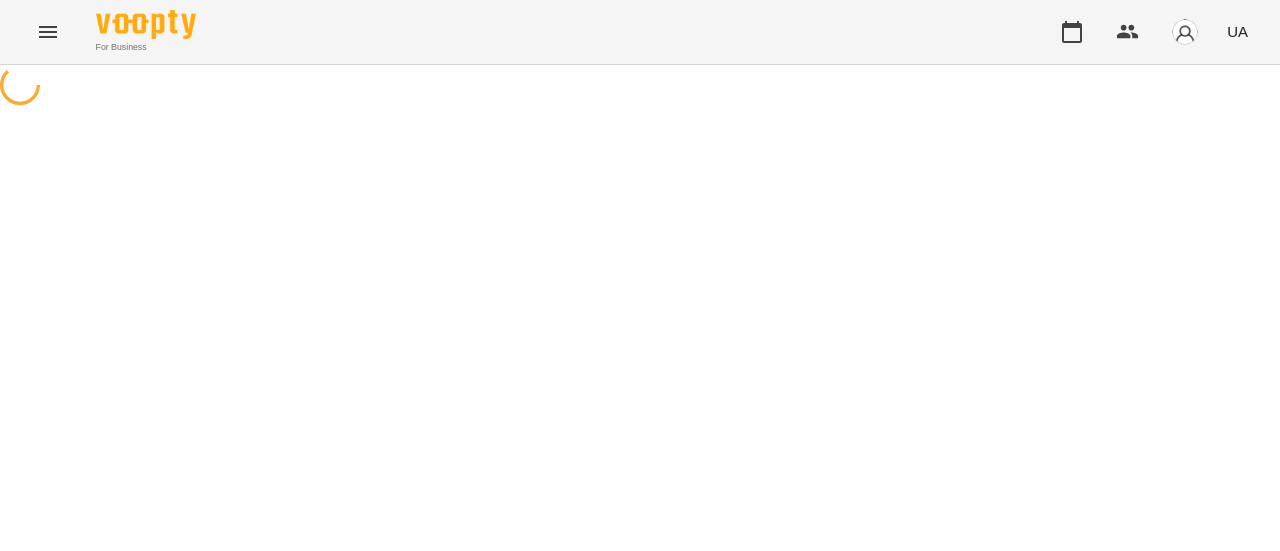 scroll, scrollTop: 0, scrollLeft: 0, axis: both 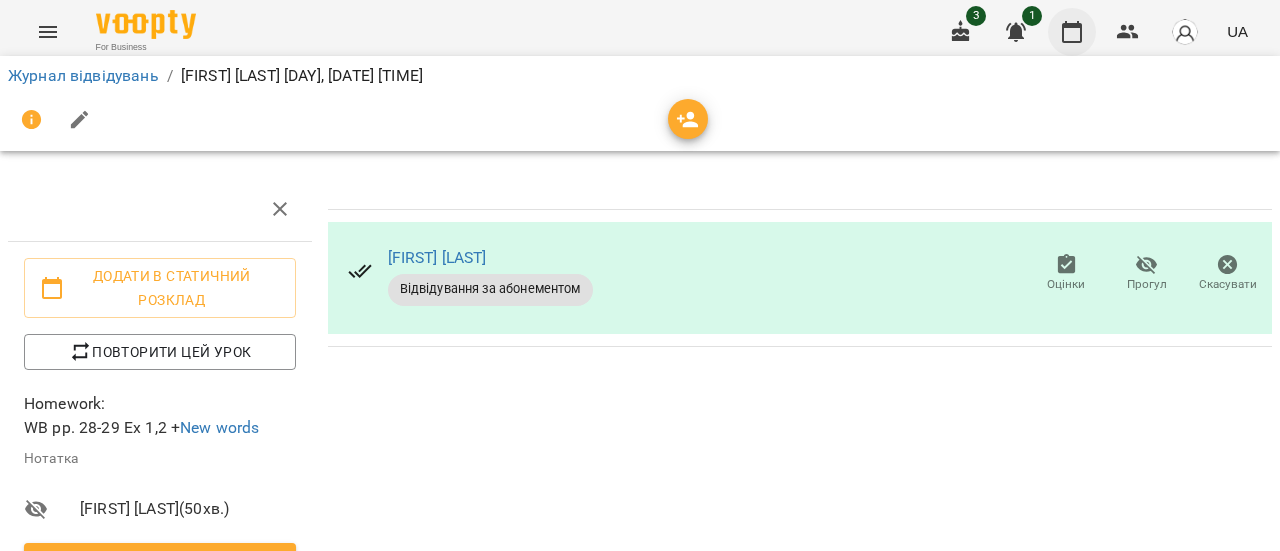 click 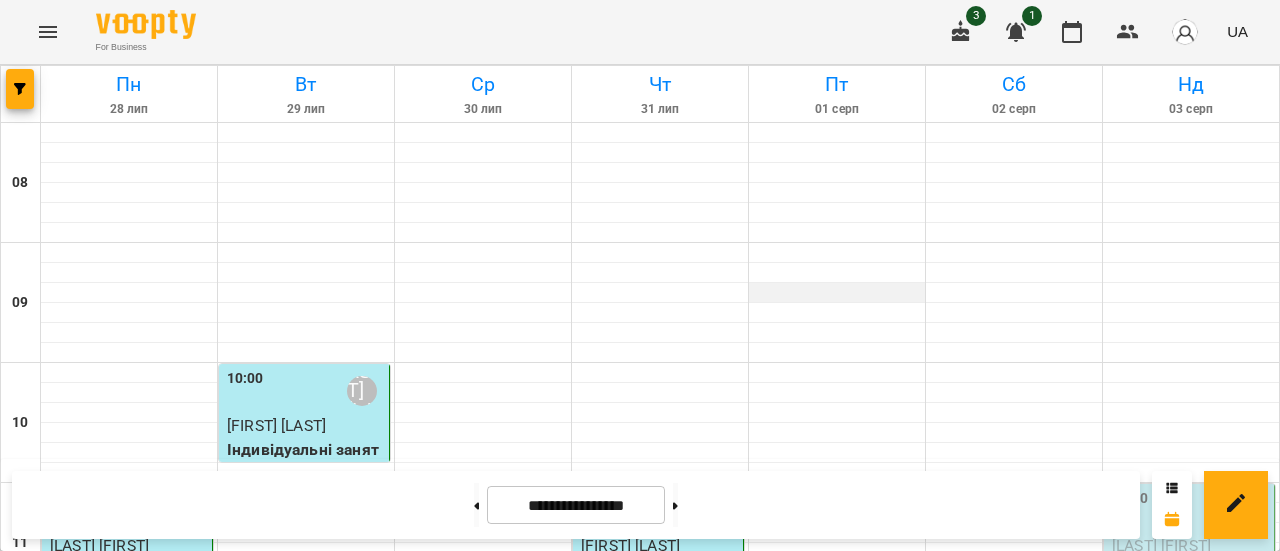 scroll, scrollTop: 1030, scrollLeft: 0, axis: vertical 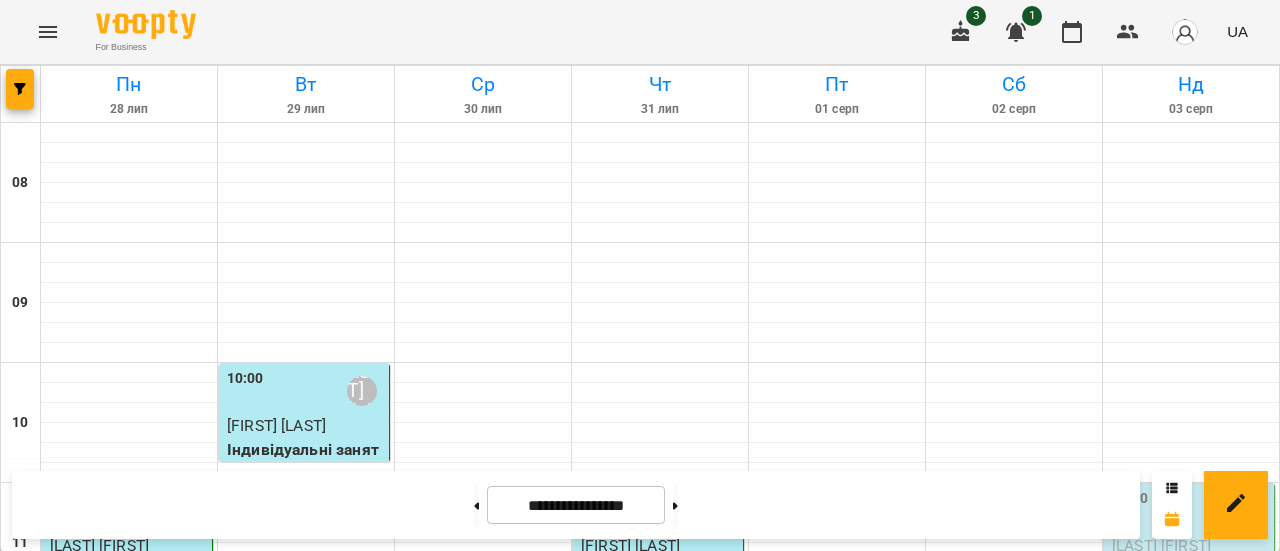 click on "[TIME] [FIRST] [LAST]" at bounding box center [1014, 1231] 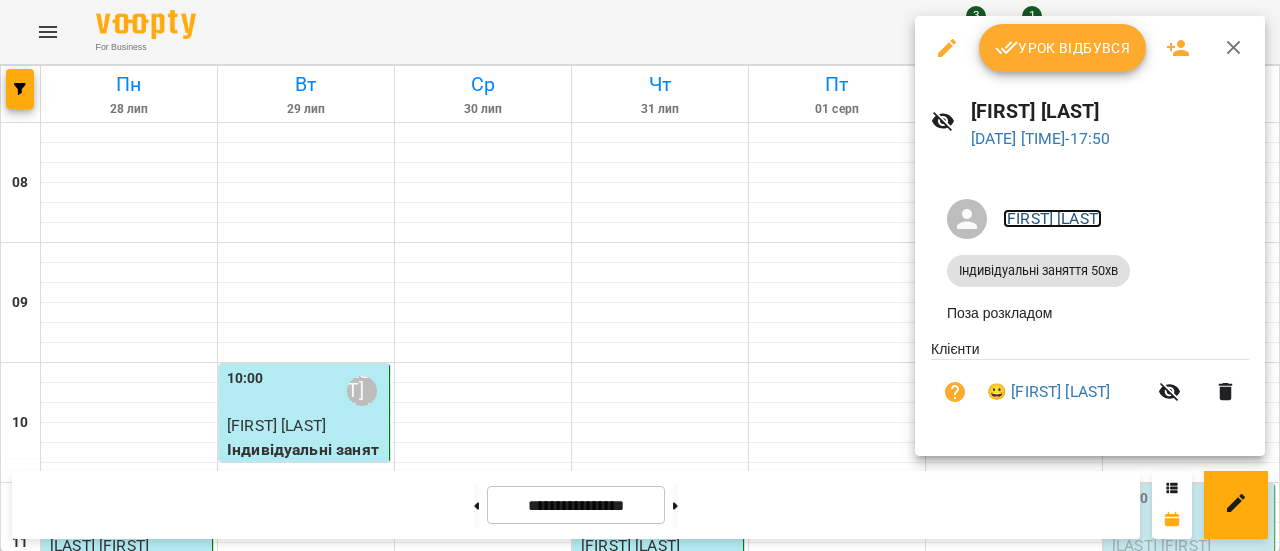 click on "[FIRST] [LAST]" at bounding box center (1052, 218) 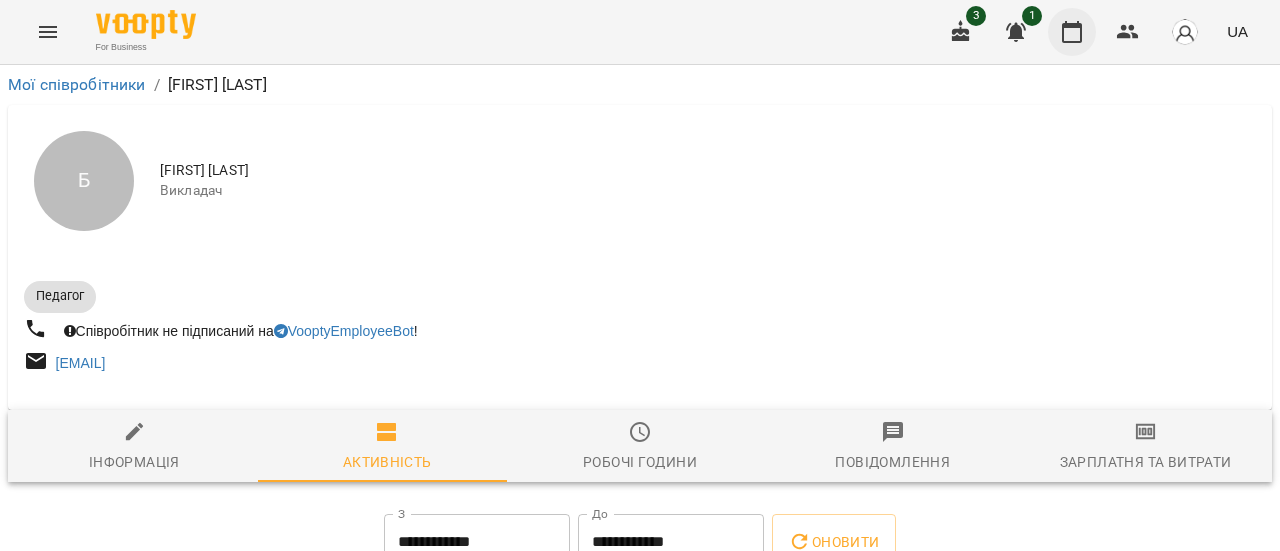 click 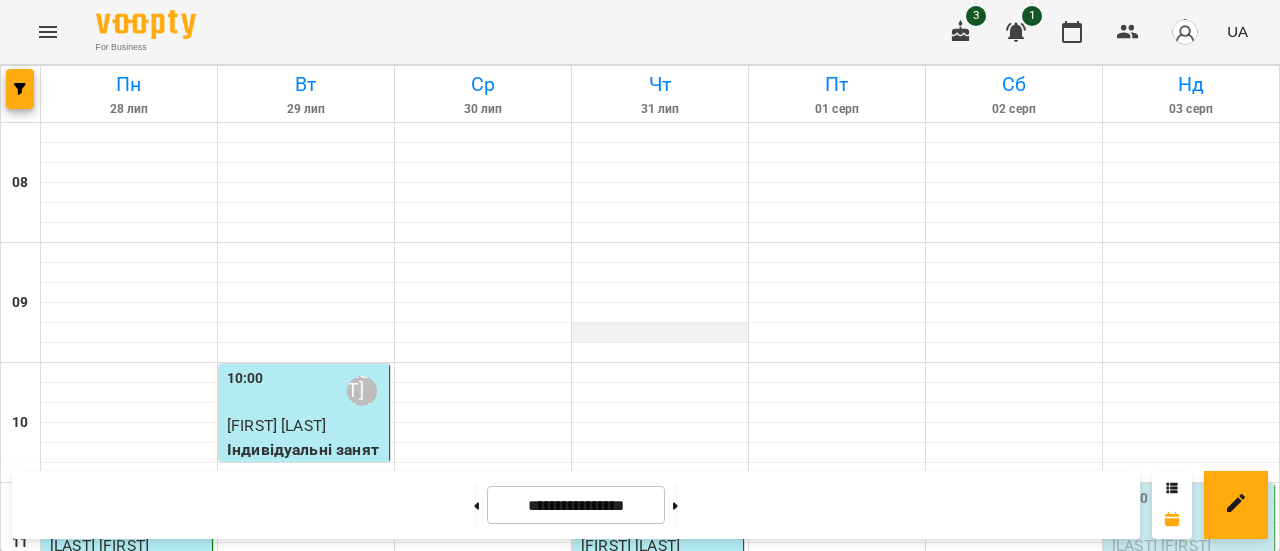 scroll, scrollTop: 936, scrollLeft: 0, axis: vertical 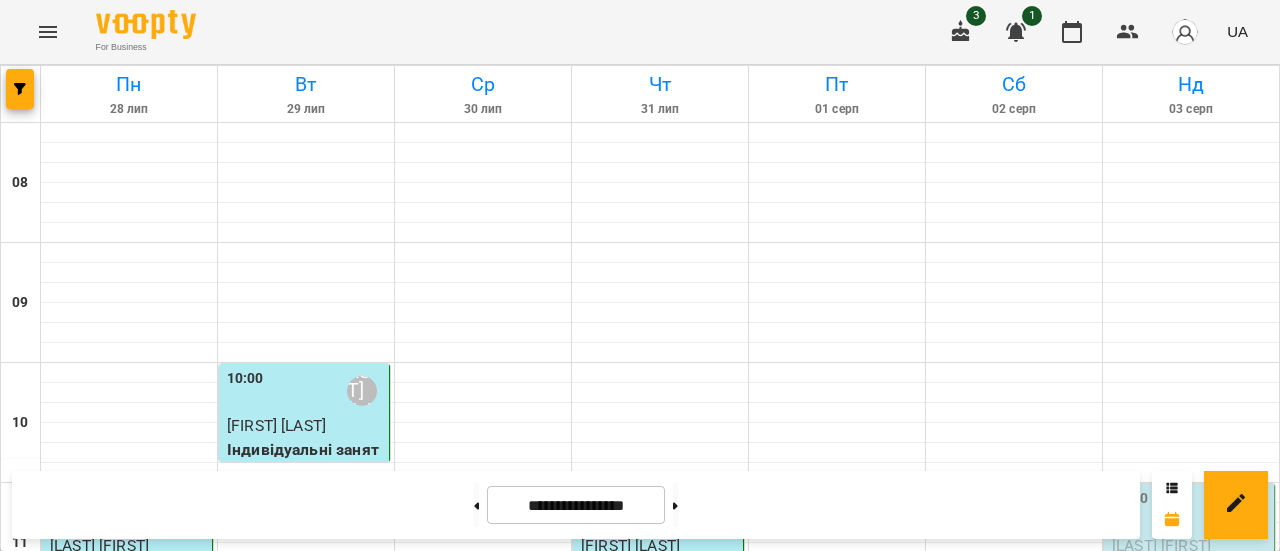 click on "17:00" at bounding box center [953, 1231] 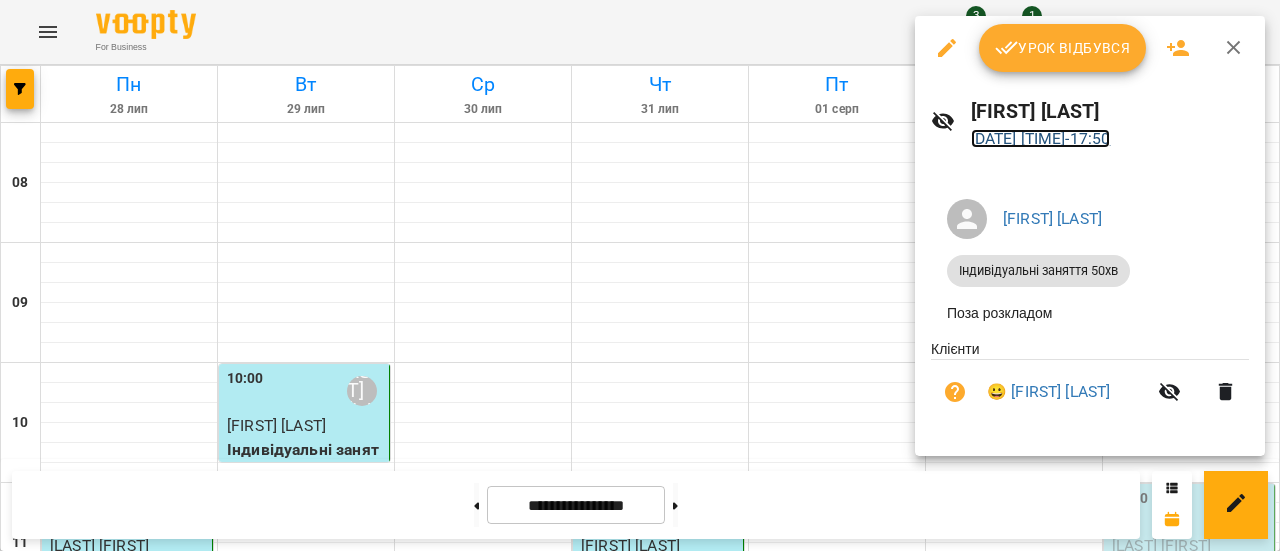 click on "[DATE] [TIME]  -  [TIME]" at bounding box center [1041, 138] 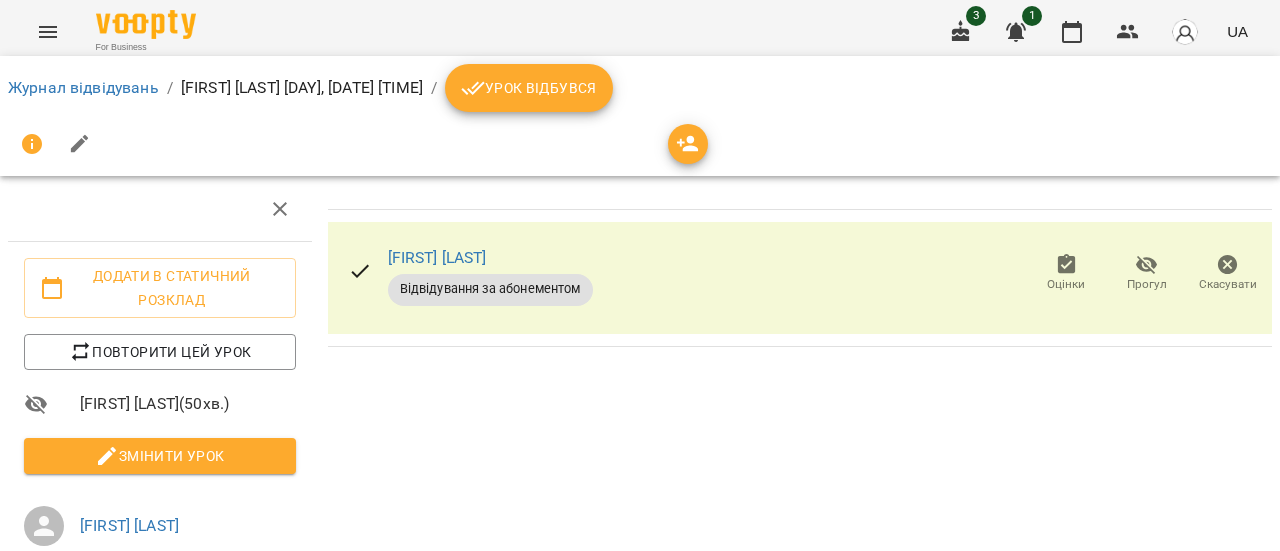 click on "Змінити урок" at bounding box center [160, 456] 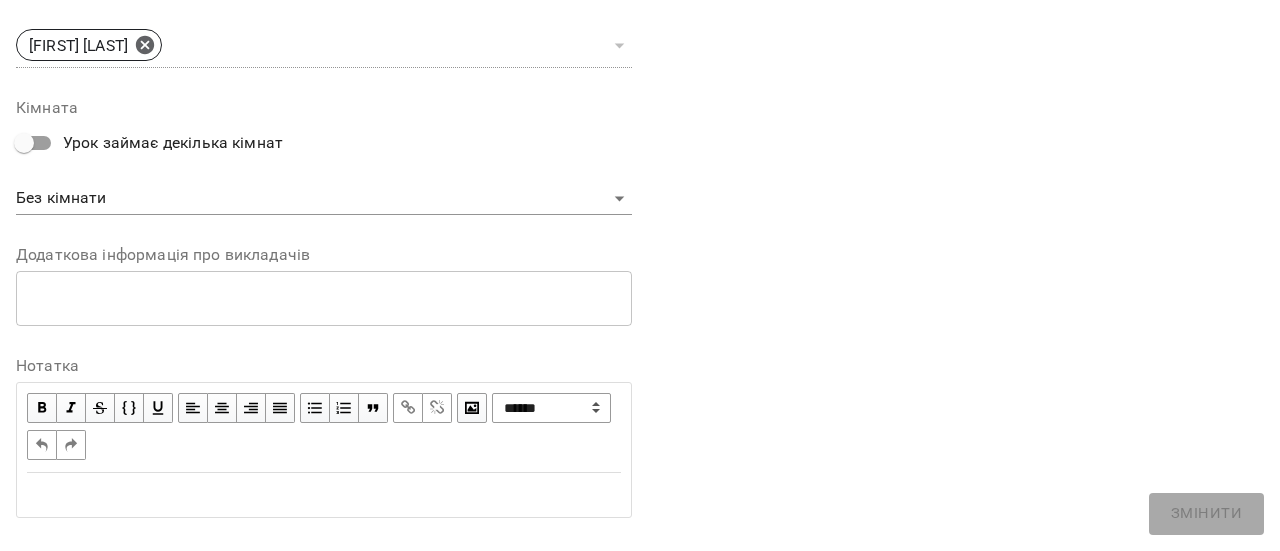 scroll, scrollTop: 790, scrollLeft: 0, axis: vertical 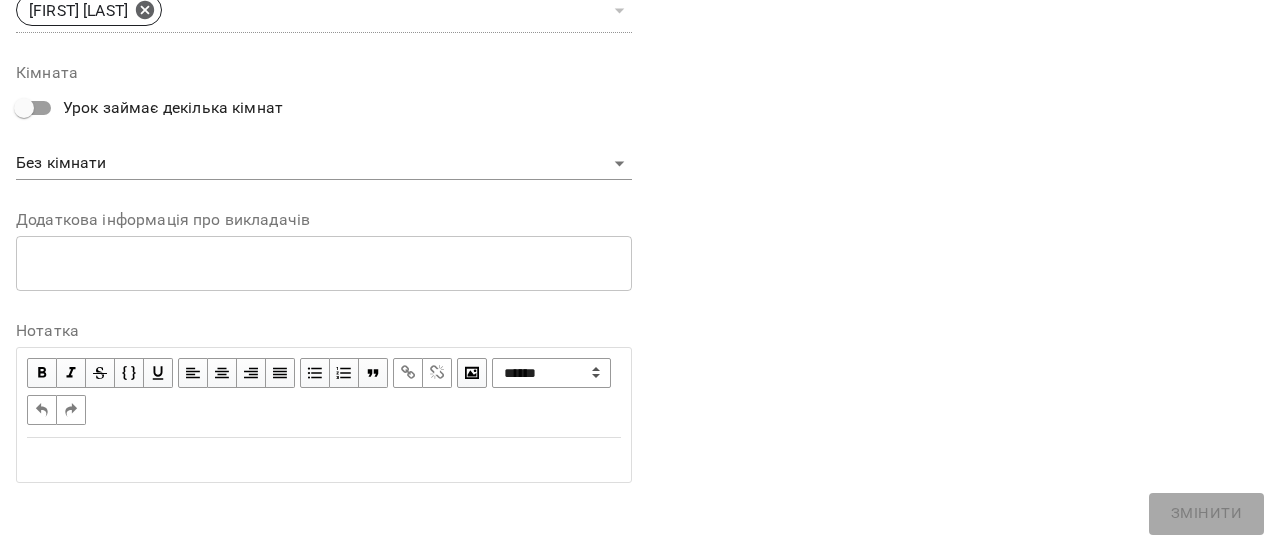 click at bounding box center (324, 460) 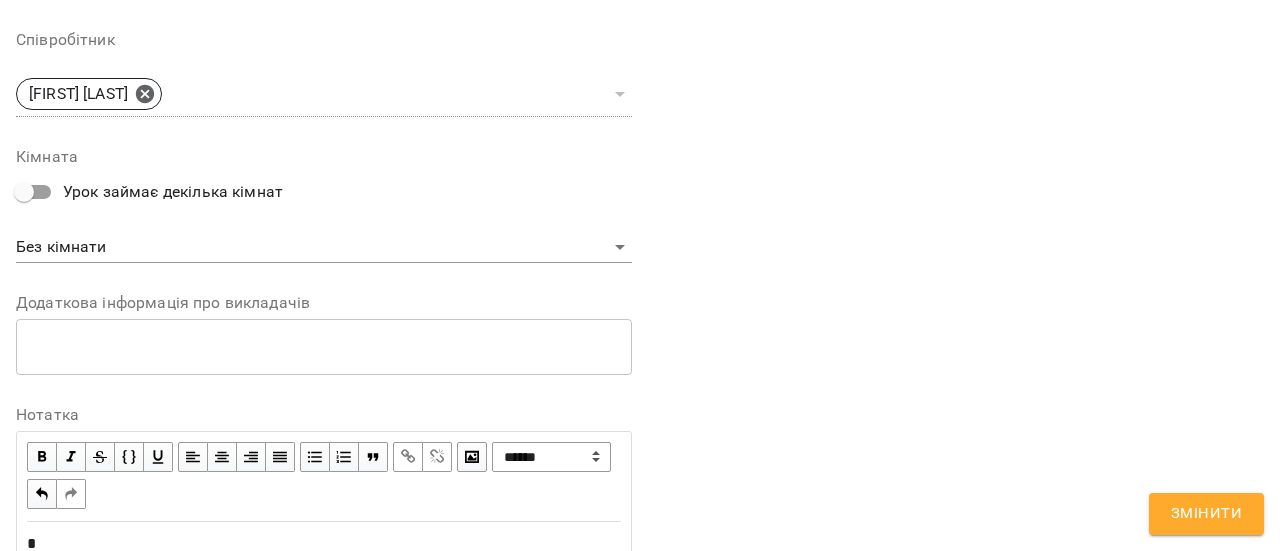 scroll, scrollTop: 874, scrollLeft: 0, axis: vertical 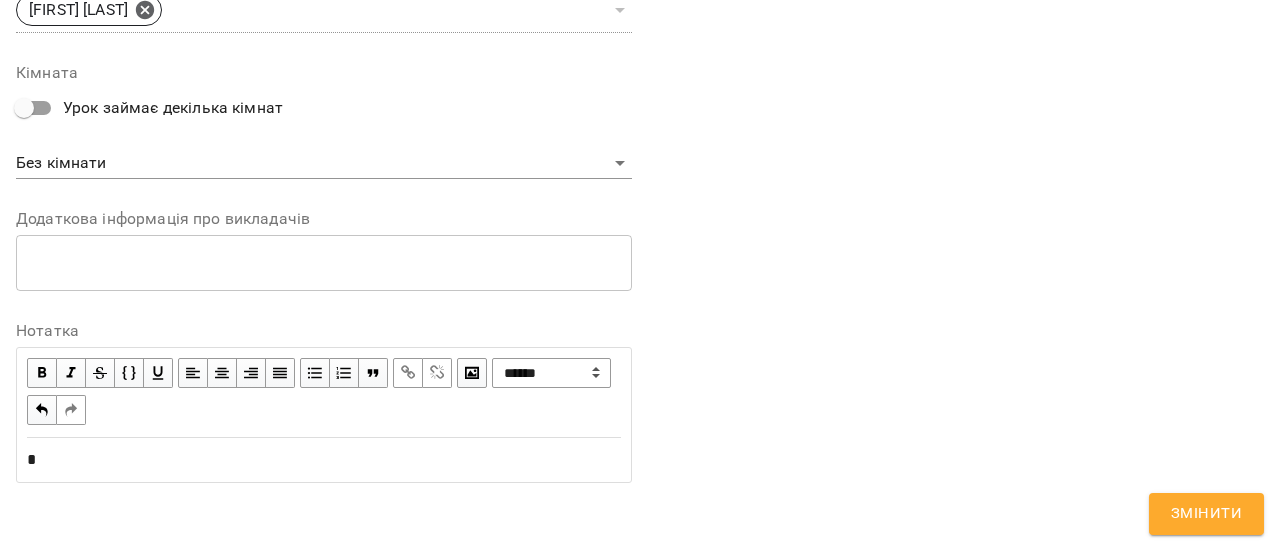 type 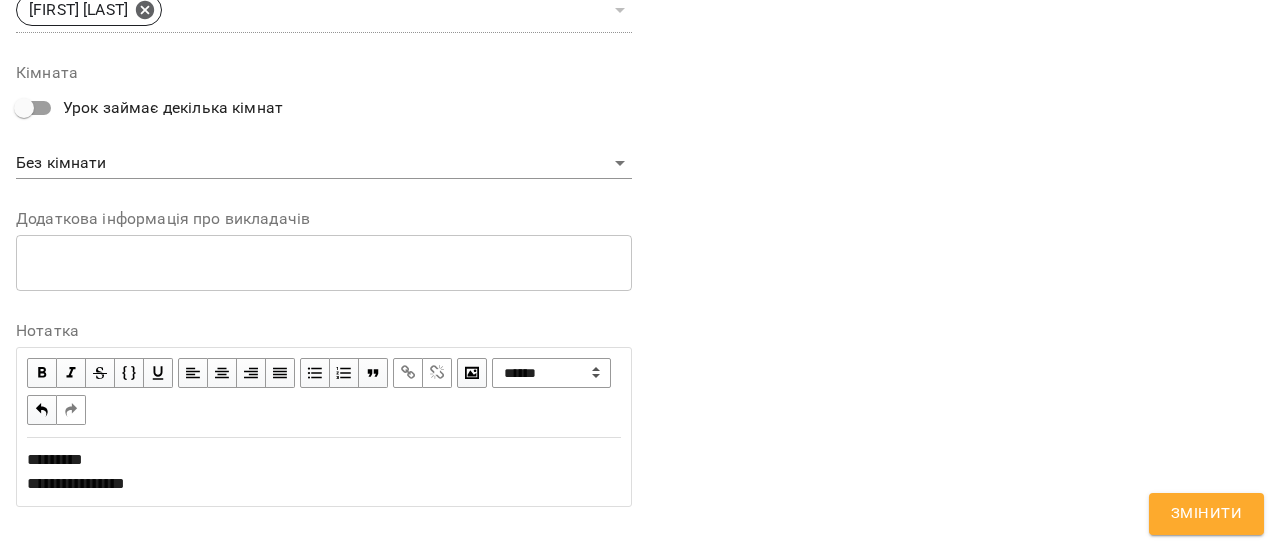 click on "**********" at bounding box center (324, 472) 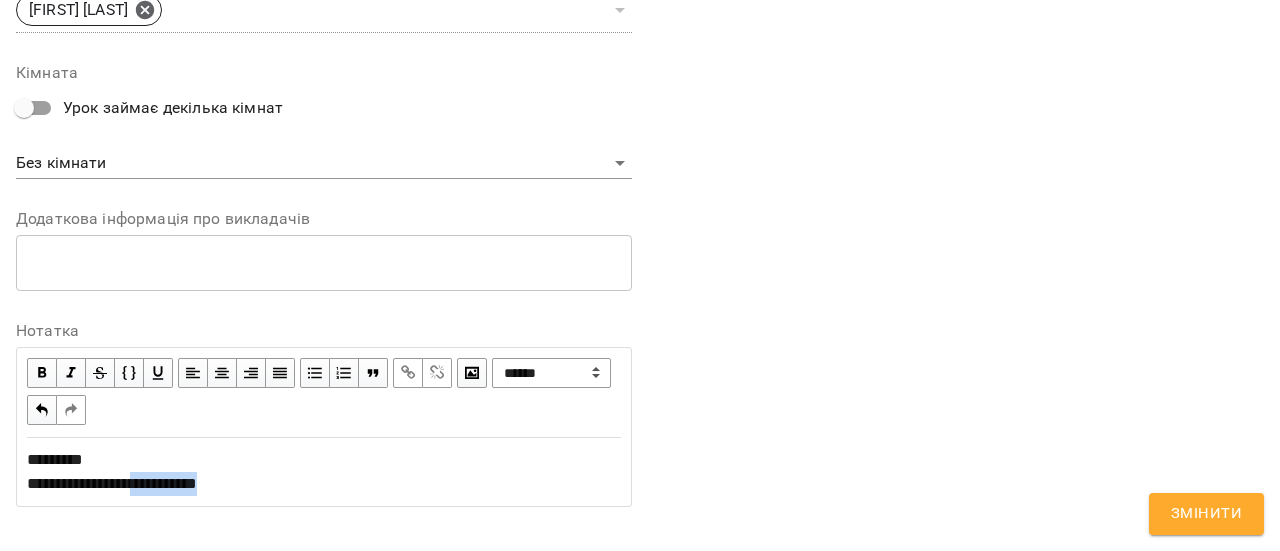 drag, startPoint x: 266, startPoint y: 476, endPoint x: 160, endPoint y: 473, distance: 106.04244 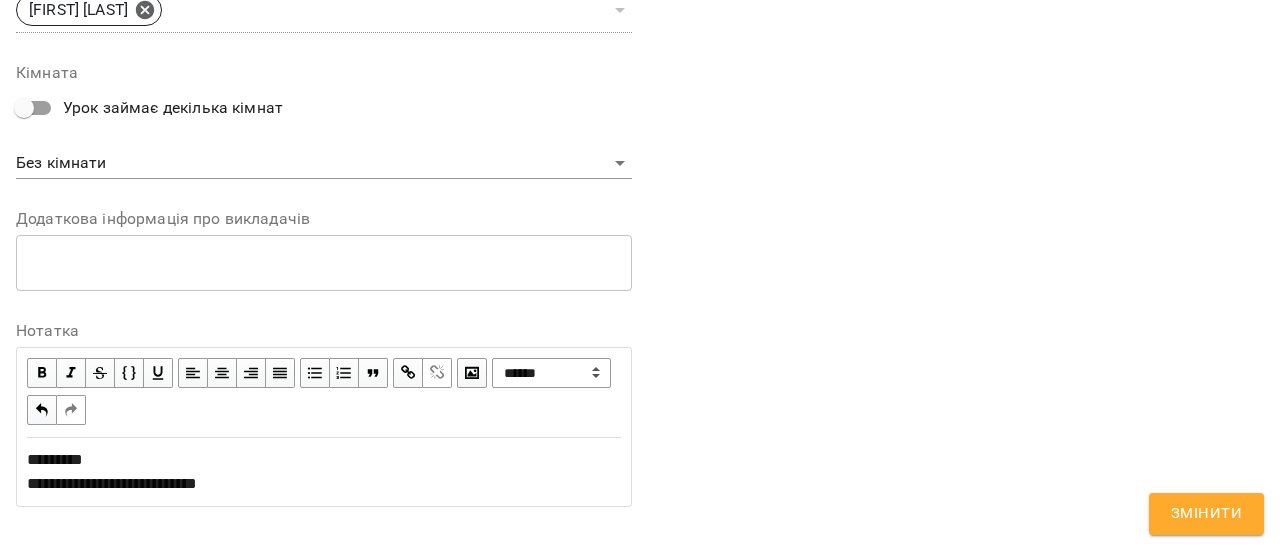 click at bounding box center (408, 373) 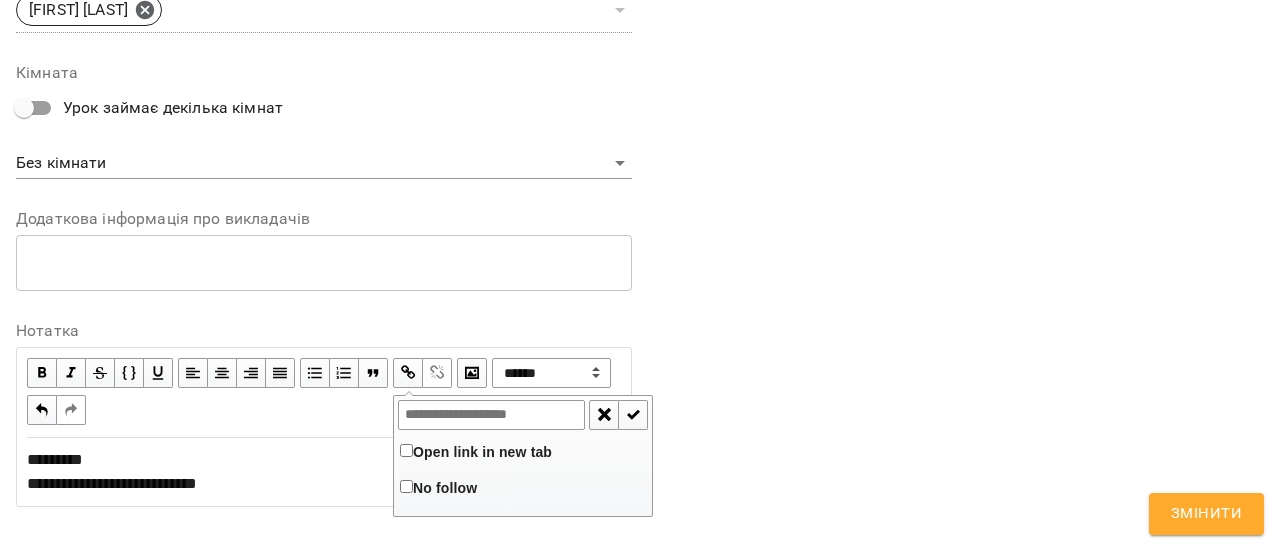 type on "**********" 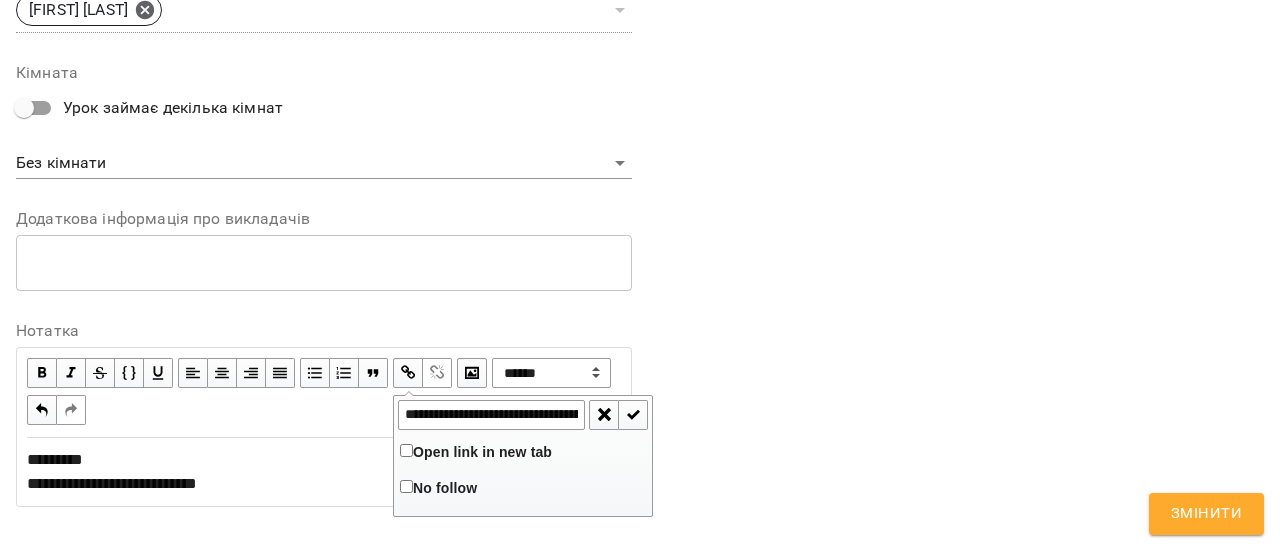 scroll, scrollTop: 0, scrollLeft: 483, axis: horizontal 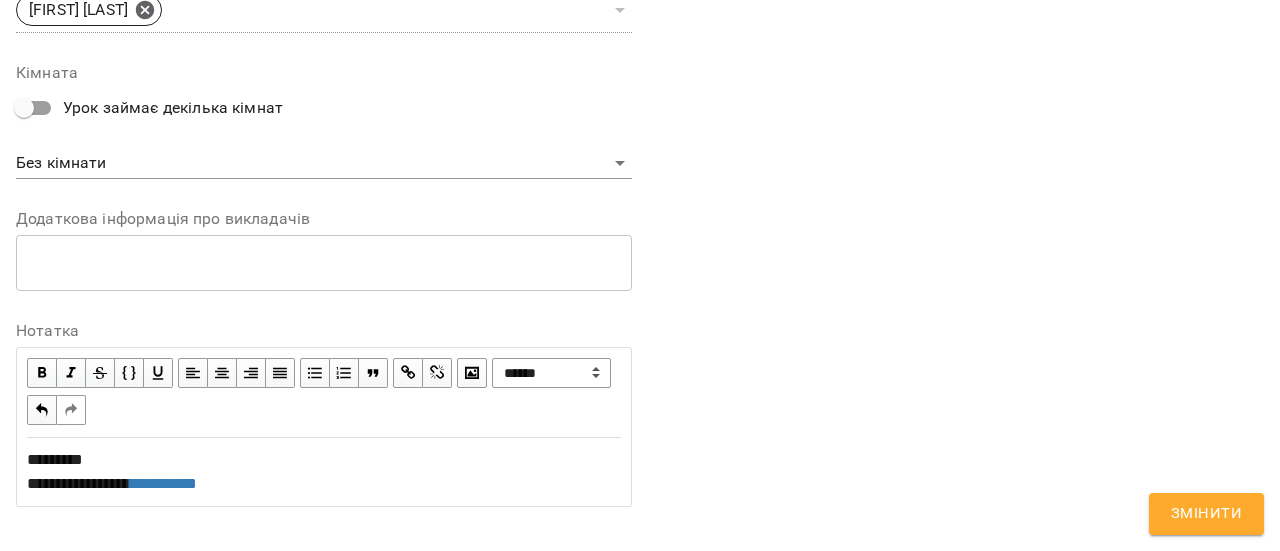 click on "**********" at bounding box center [640, -116] 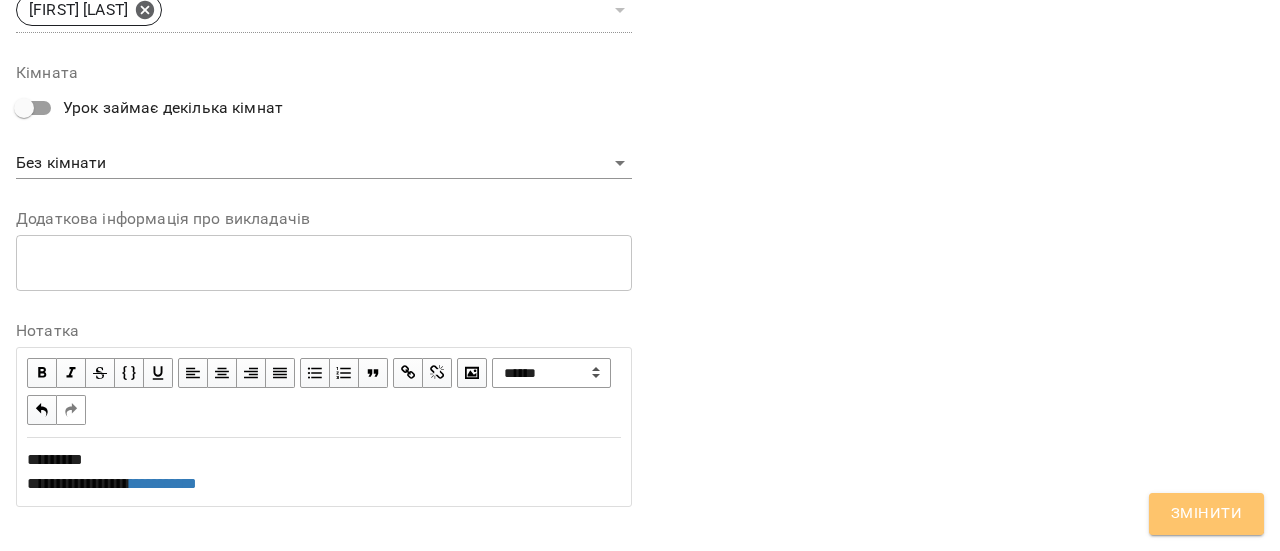 click on "Змінити" at bounding box center (1206, 514) 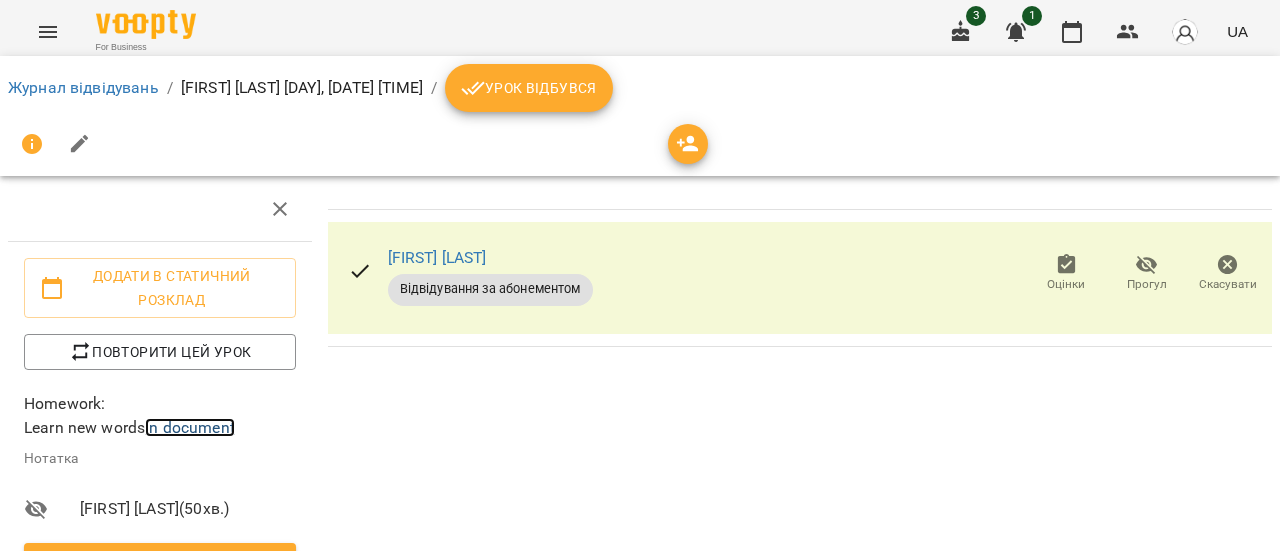 click on "in document" at bounding box center [190, 427] 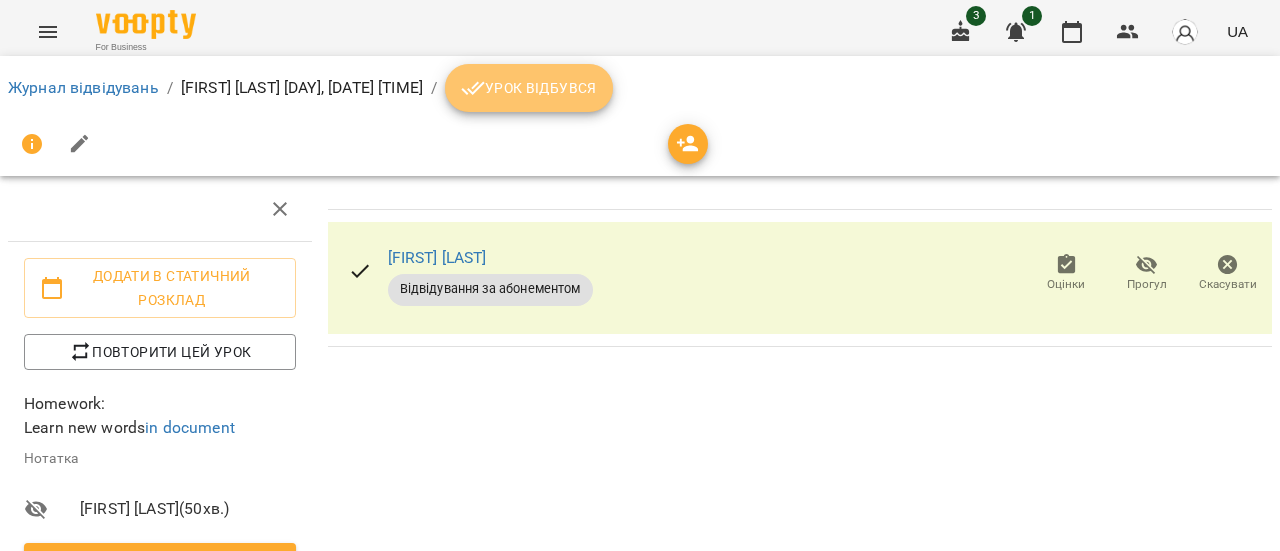 click on "Урок відбувся" at bounding box center (529, 88) 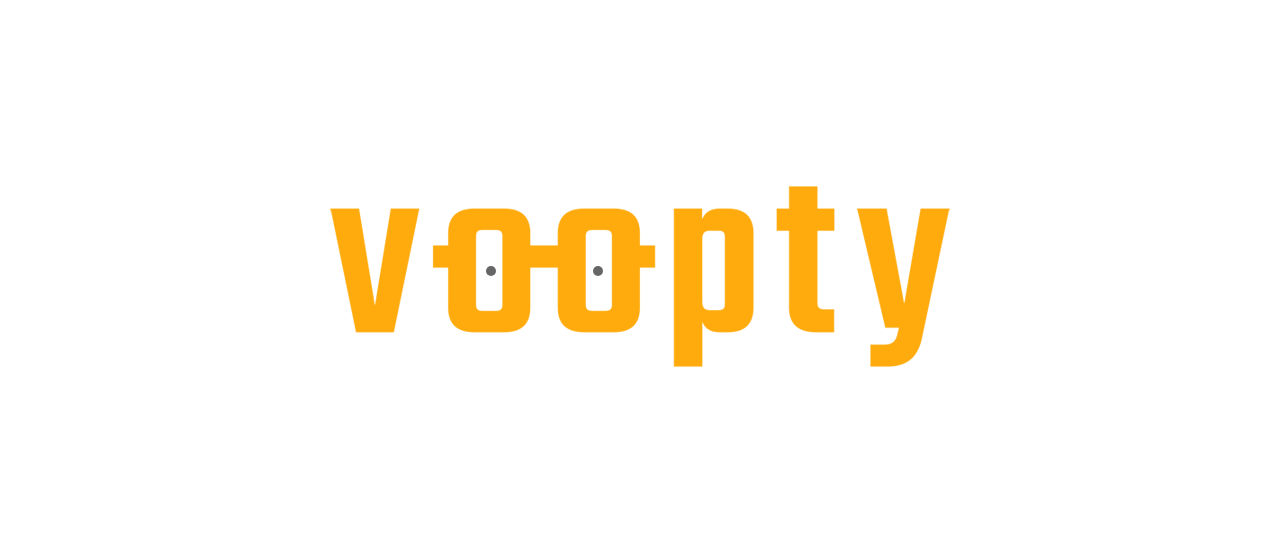 scroll, scrollTop: 0, scrollLeft: 0, axis: both 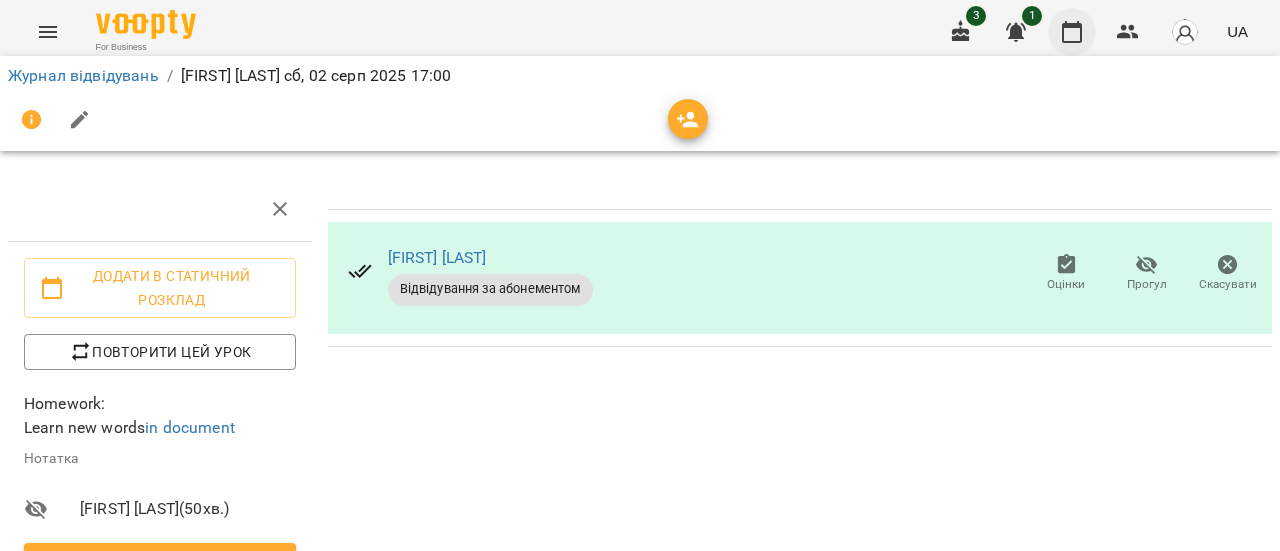 drag, startPoint x: 1084, startPoint y: 21, endPoint x: 1067, endPoint y: 15, distance: 18.027756 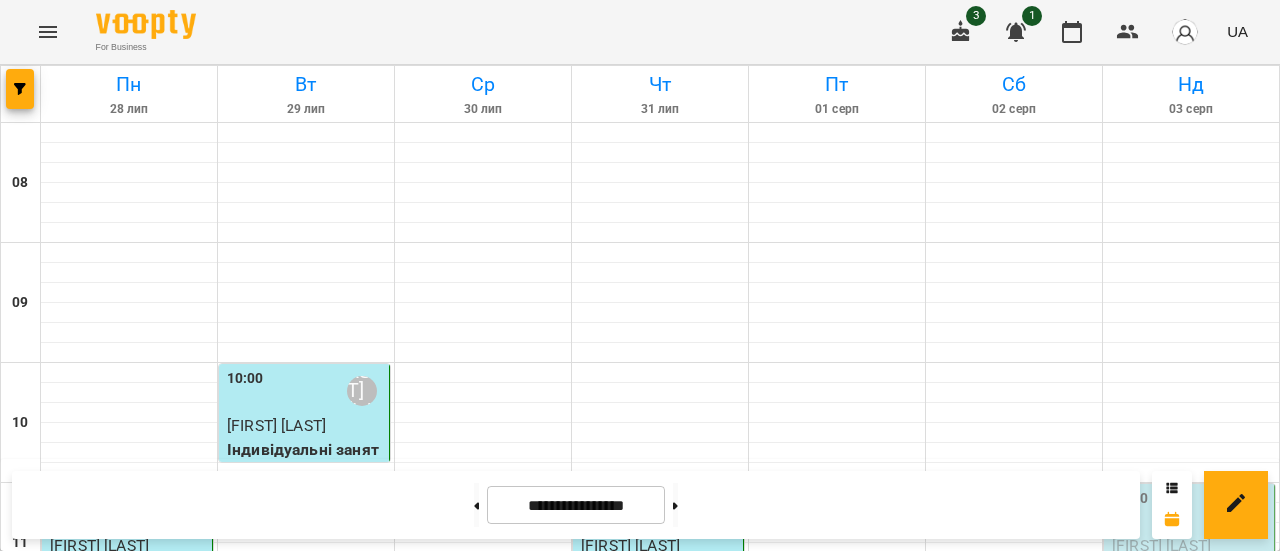 scroll, scrollTop: 1252, scrollLeft: 0, axis: vertical 